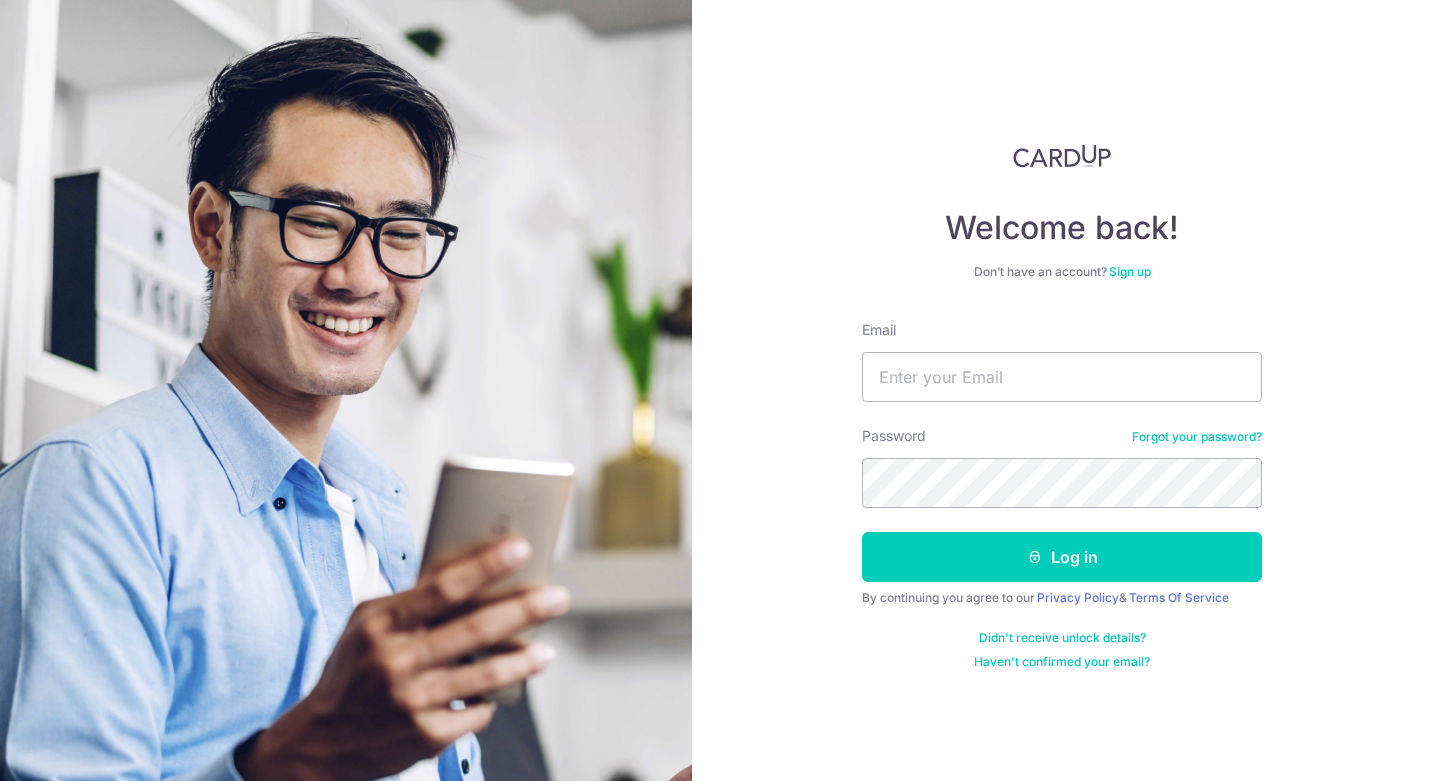 scroll, scrollTop: 0, scrollLeft: 0, axis: both 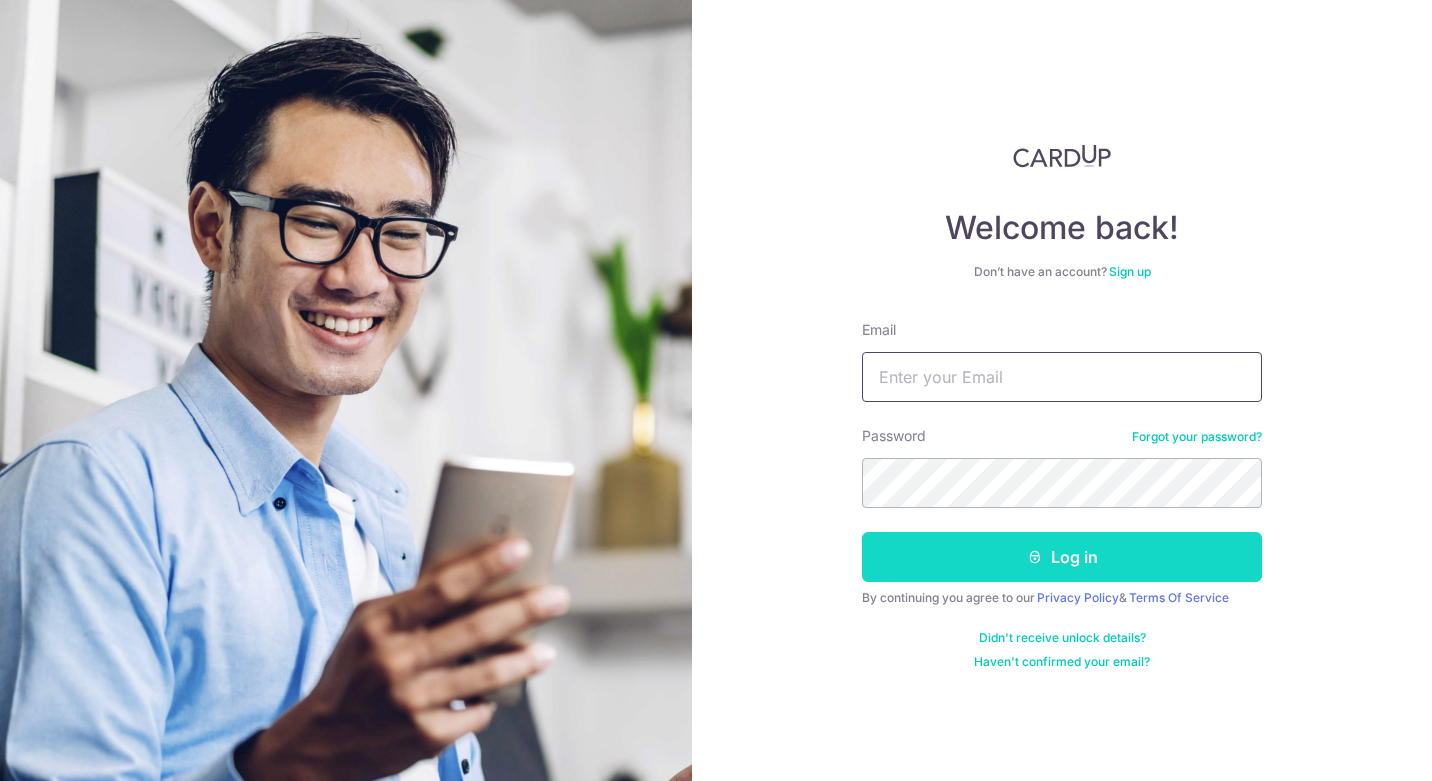 type on "[EMAIL]" 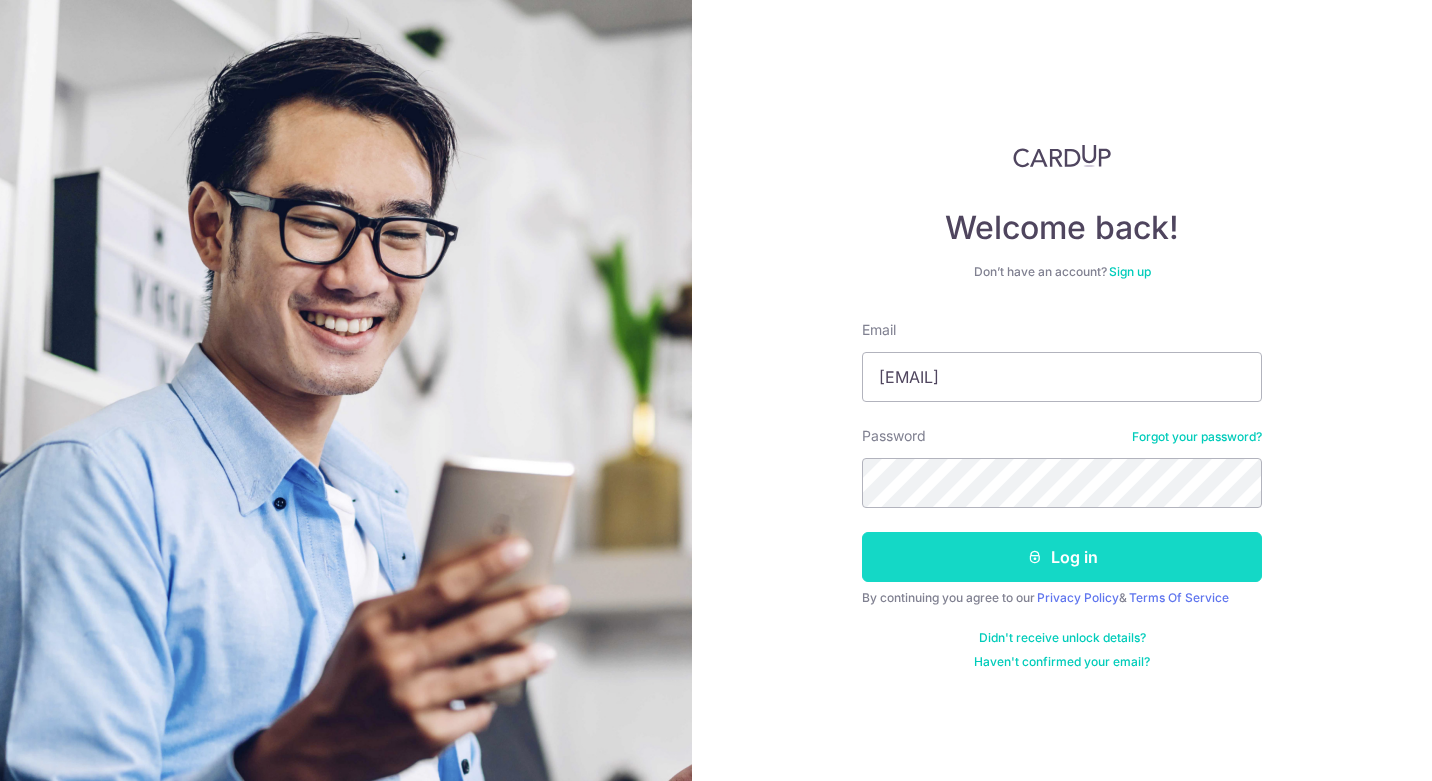 click on "Log in" at bounding box center (1062, 557) 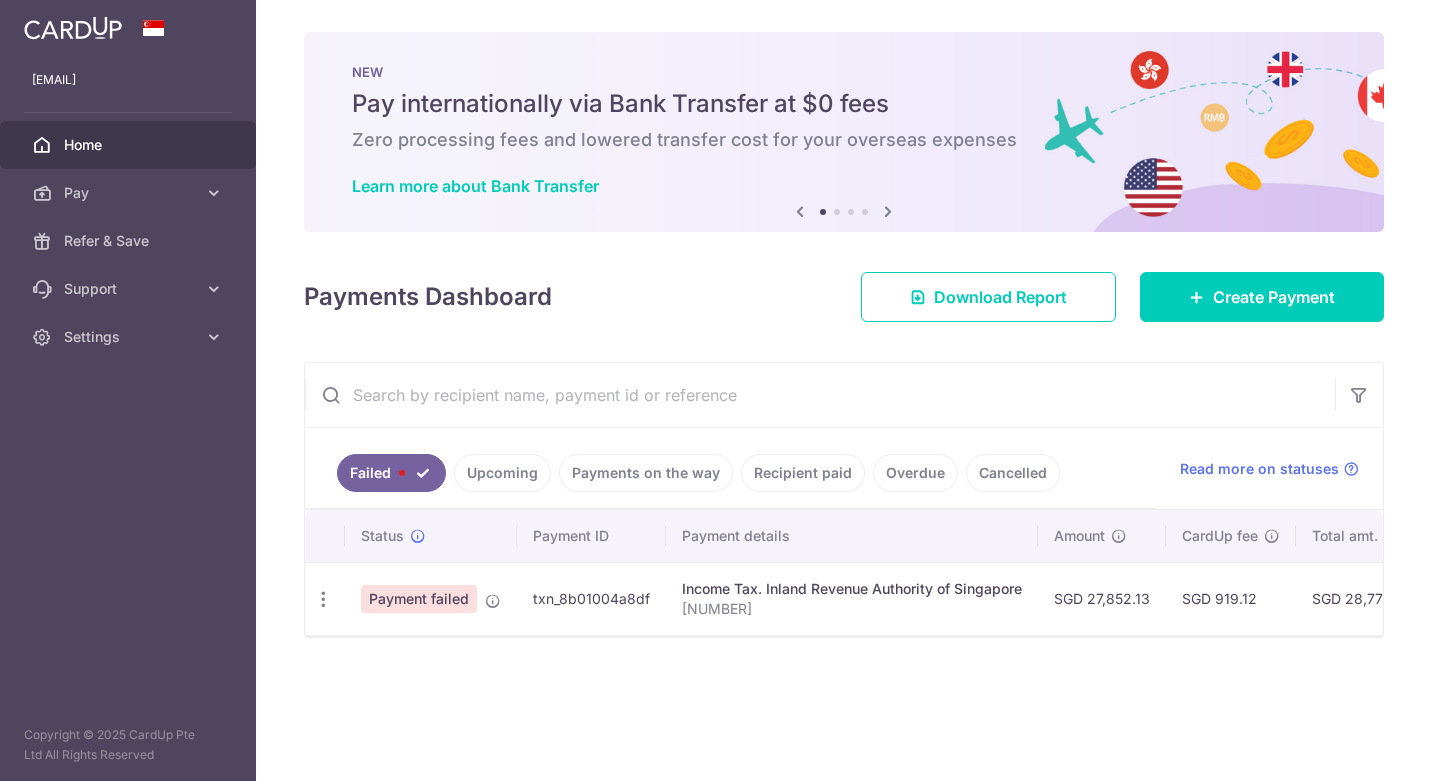 scroll, scrollTop: 0, scrollLeft: 0, axis: both 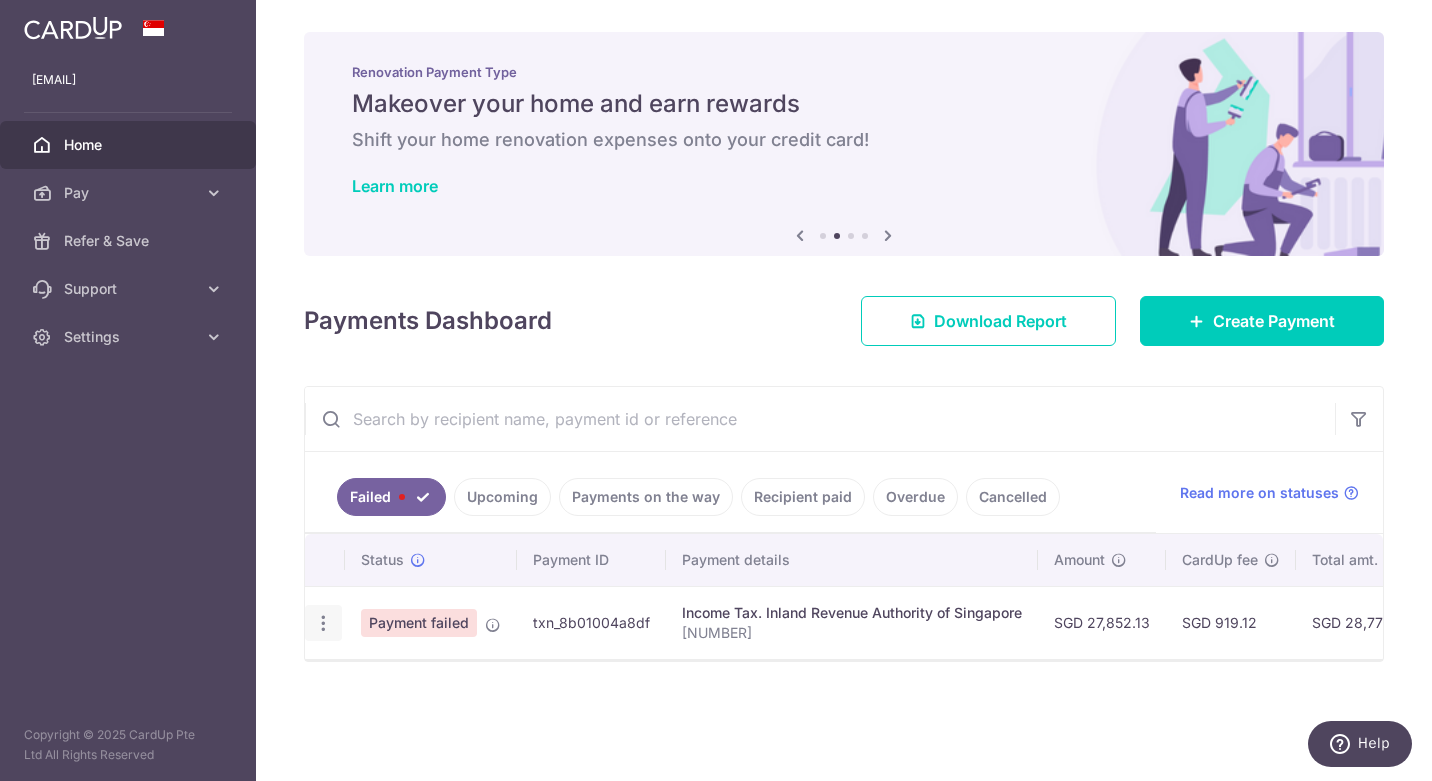 click at bounding box center (323, 623) 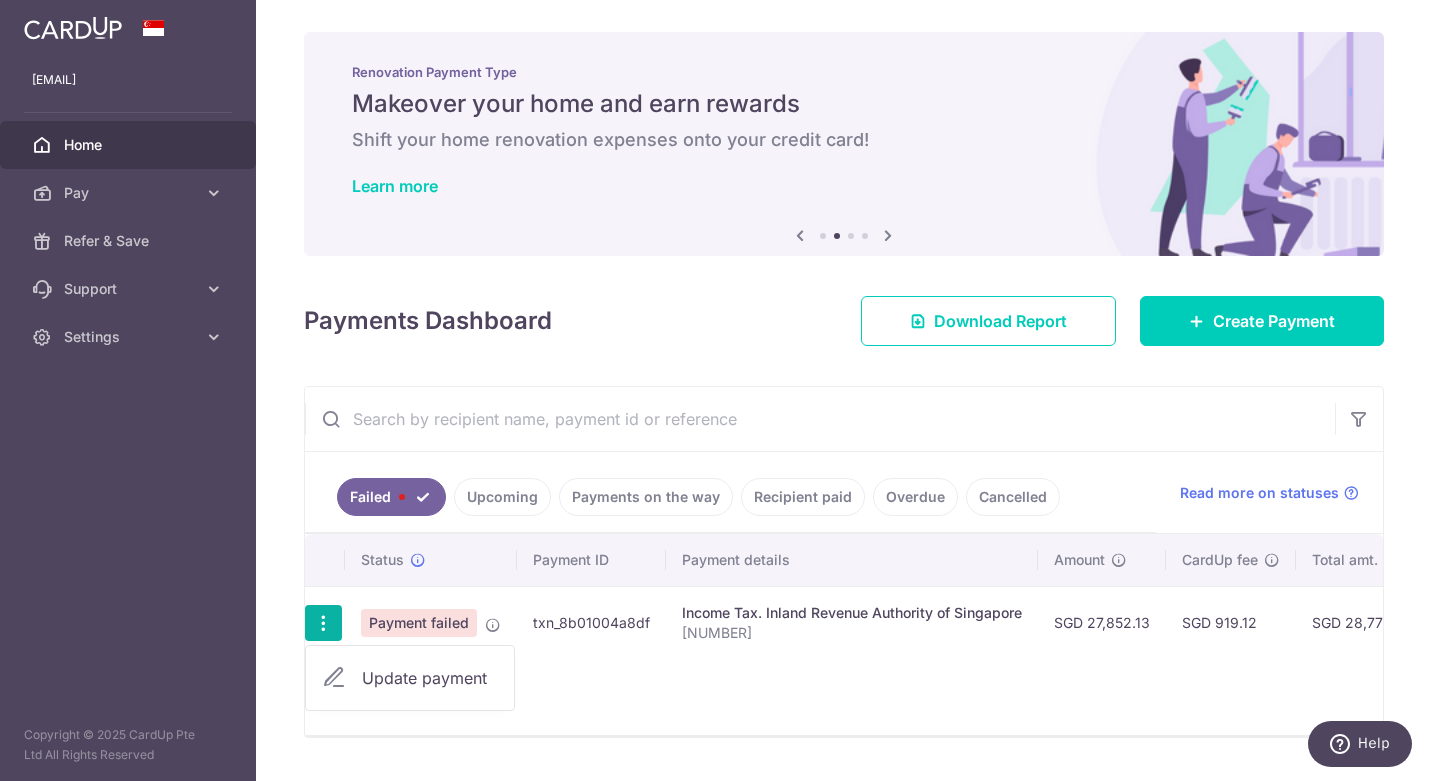 click on "Update payment" at bounding box center [430, 678] 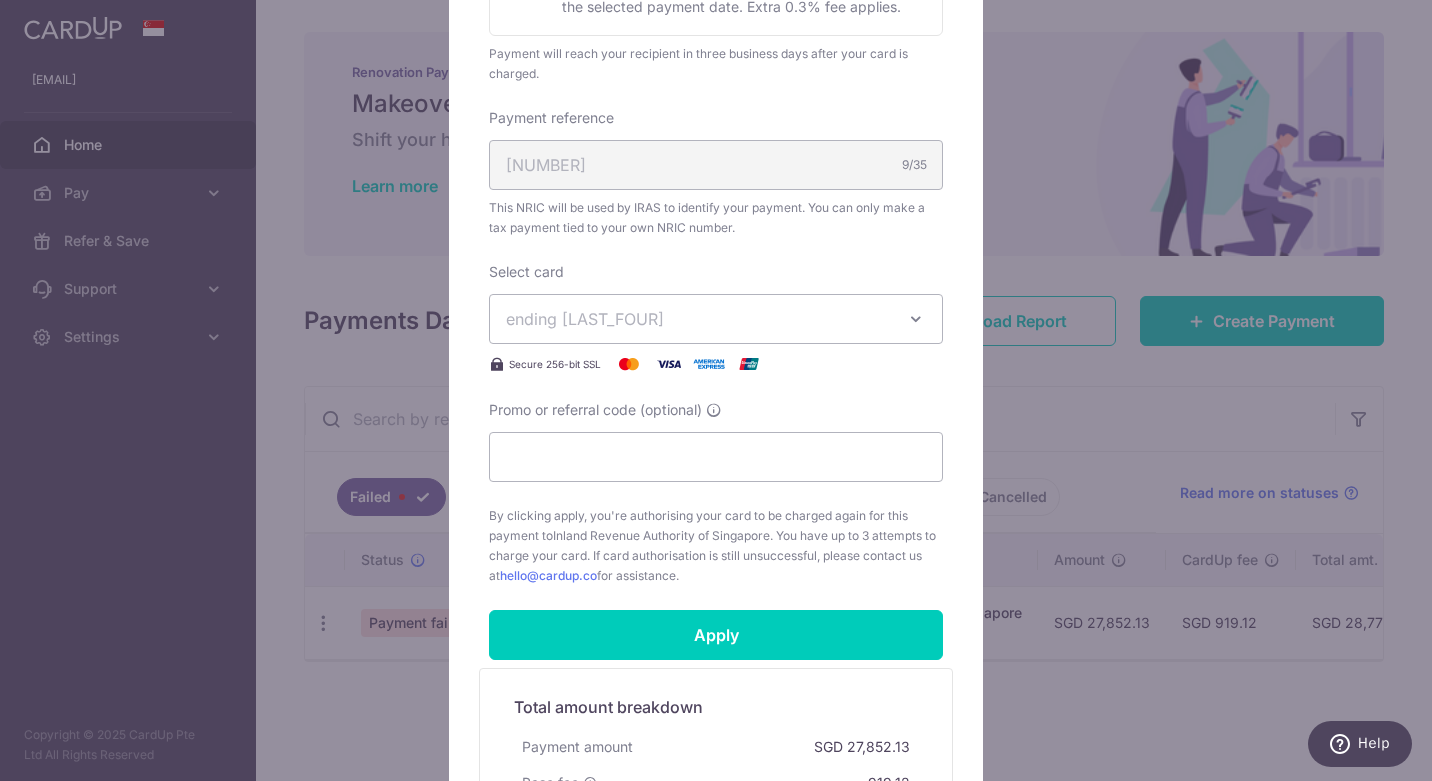 scroll, scrollTop: 553, scrollLeft: 0, axis: vertical 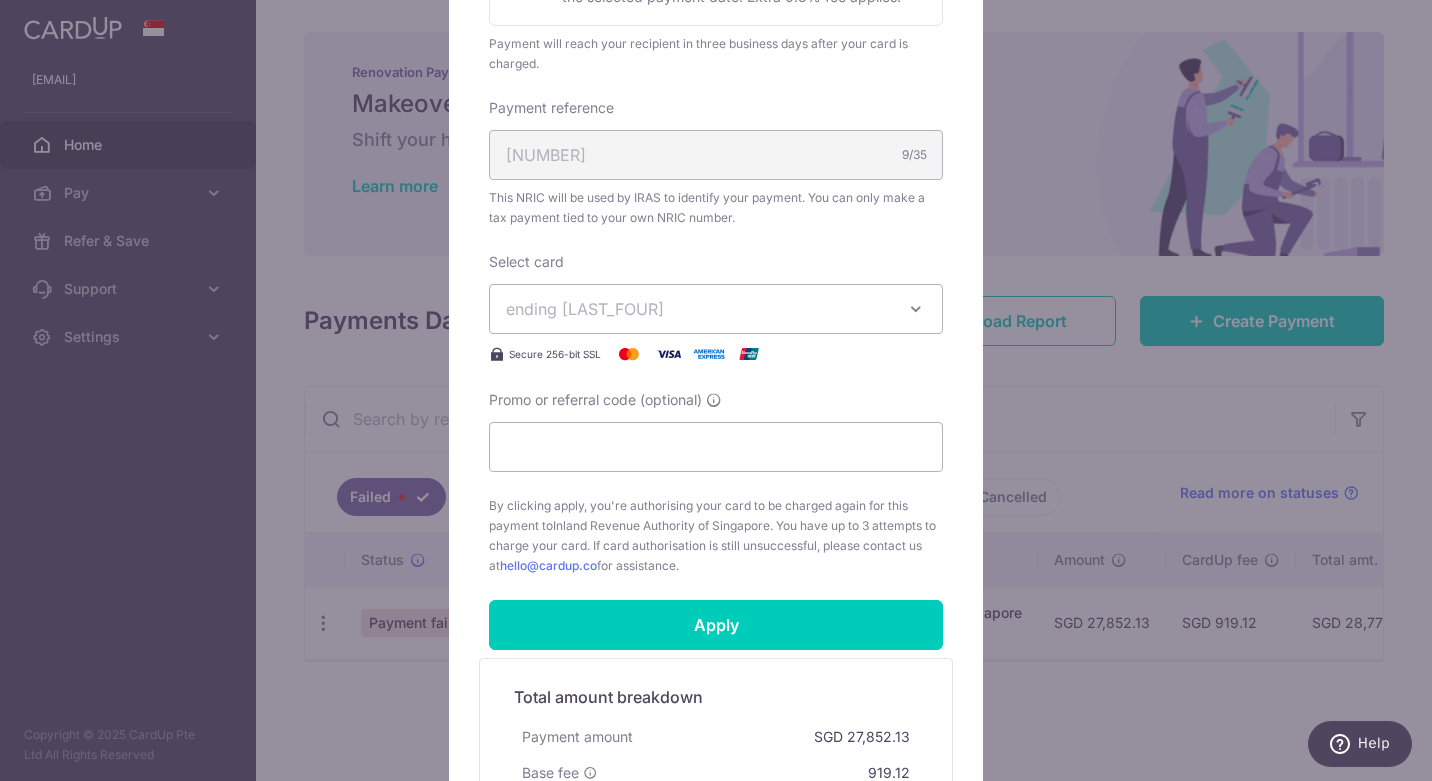 click on "ending 2278" at bounding box center [698, 309] 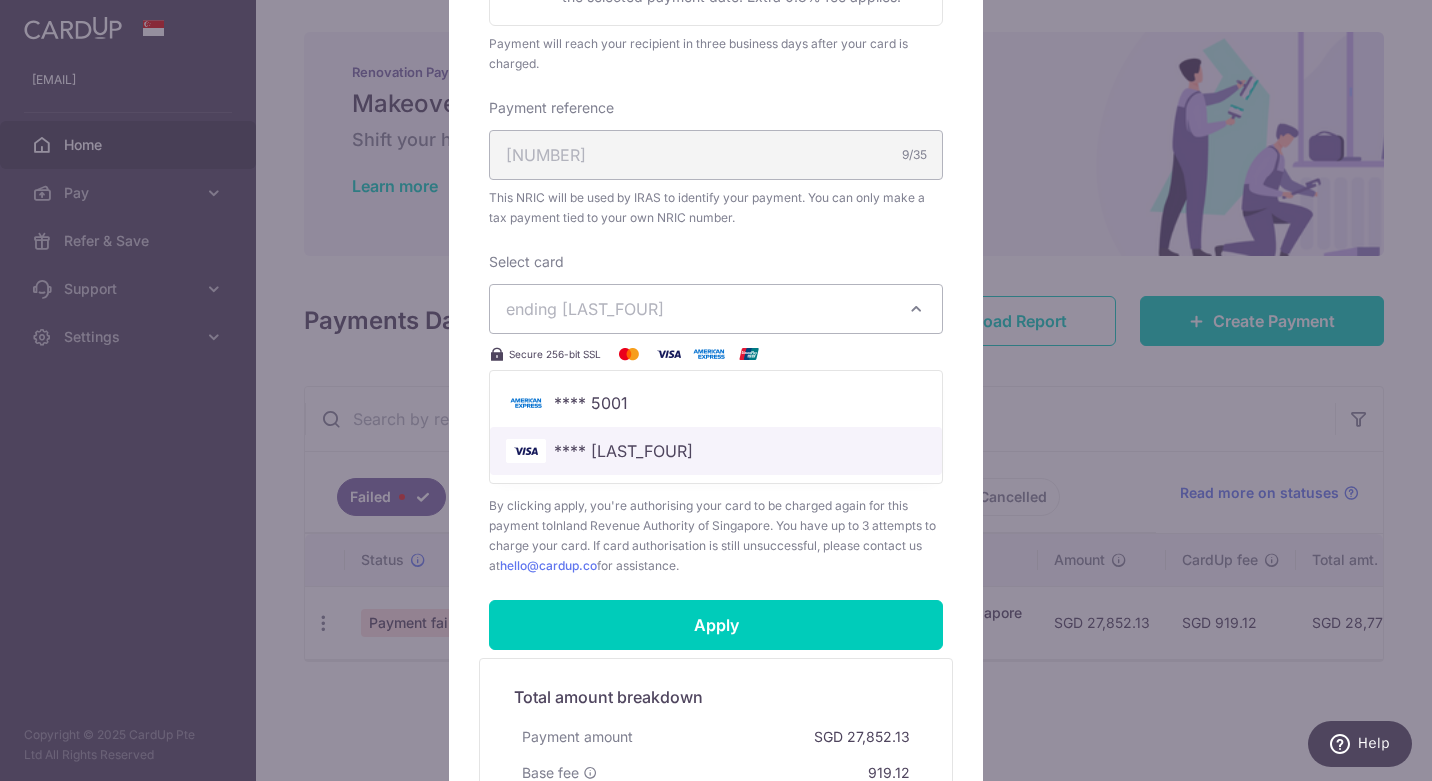click on "**** 2278" at bounding box center (623, 451) 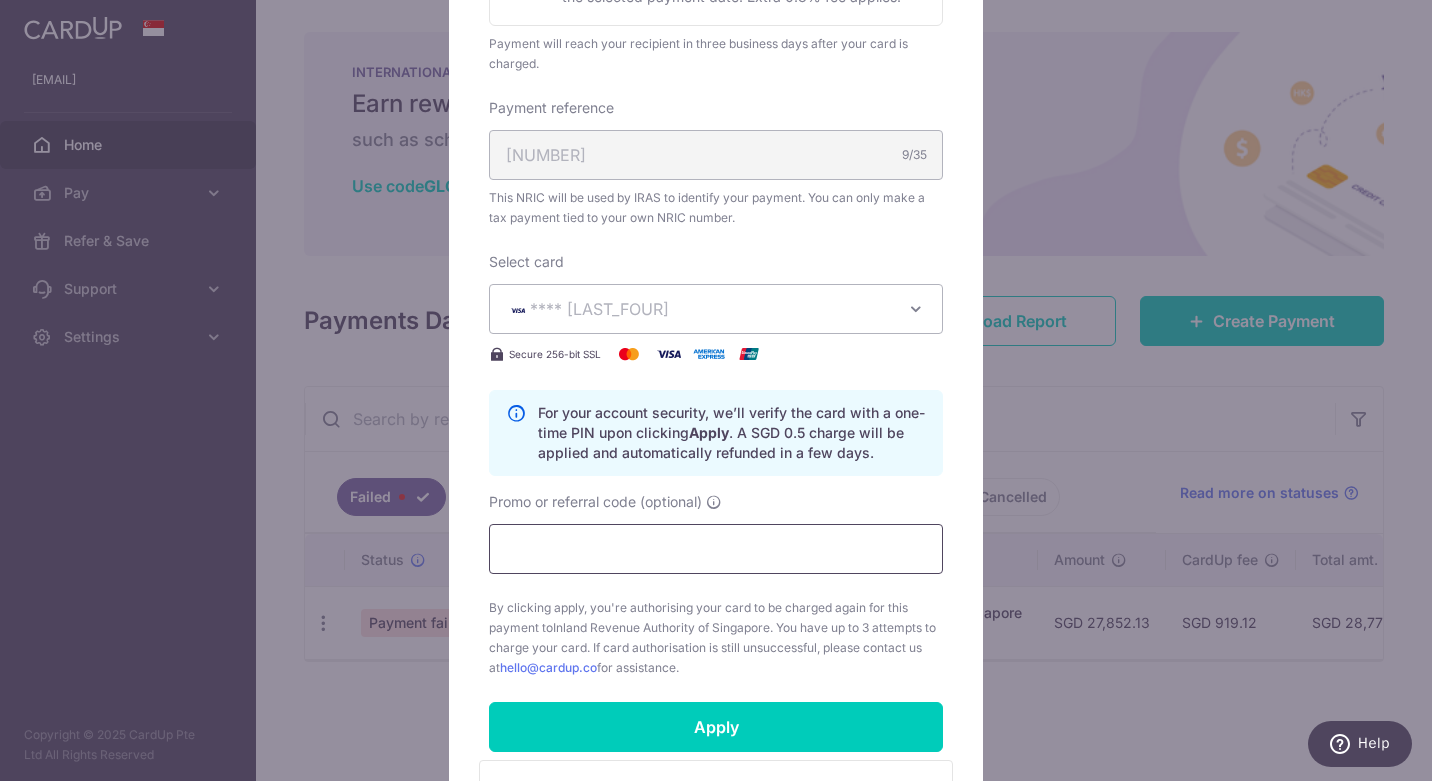 click on "Promo or referral code (optional)" at bounding box center [716, 549] 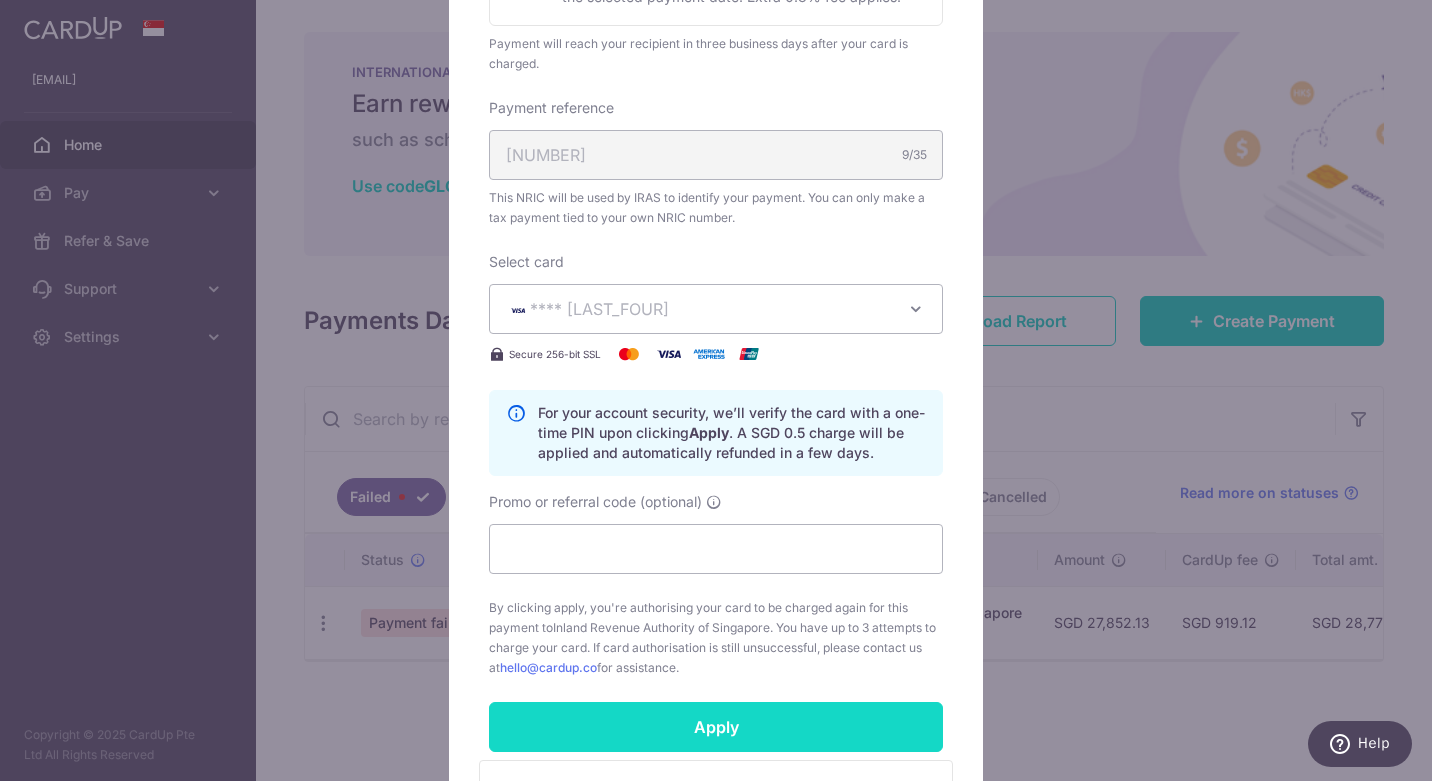 click on "Apply" at bounding box center (716, 727) 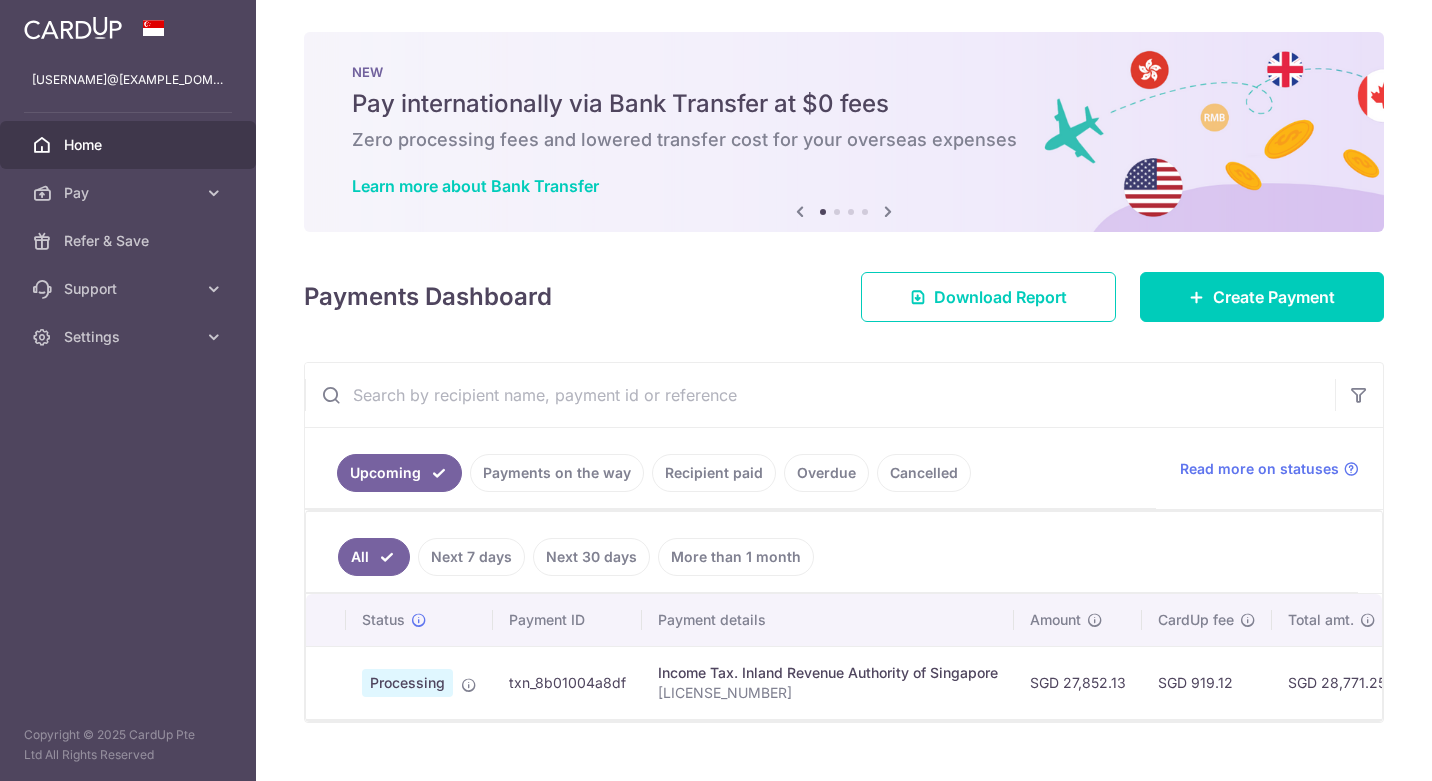 scroll, scrollTop: 0, scrollLeft: 0, axis: both 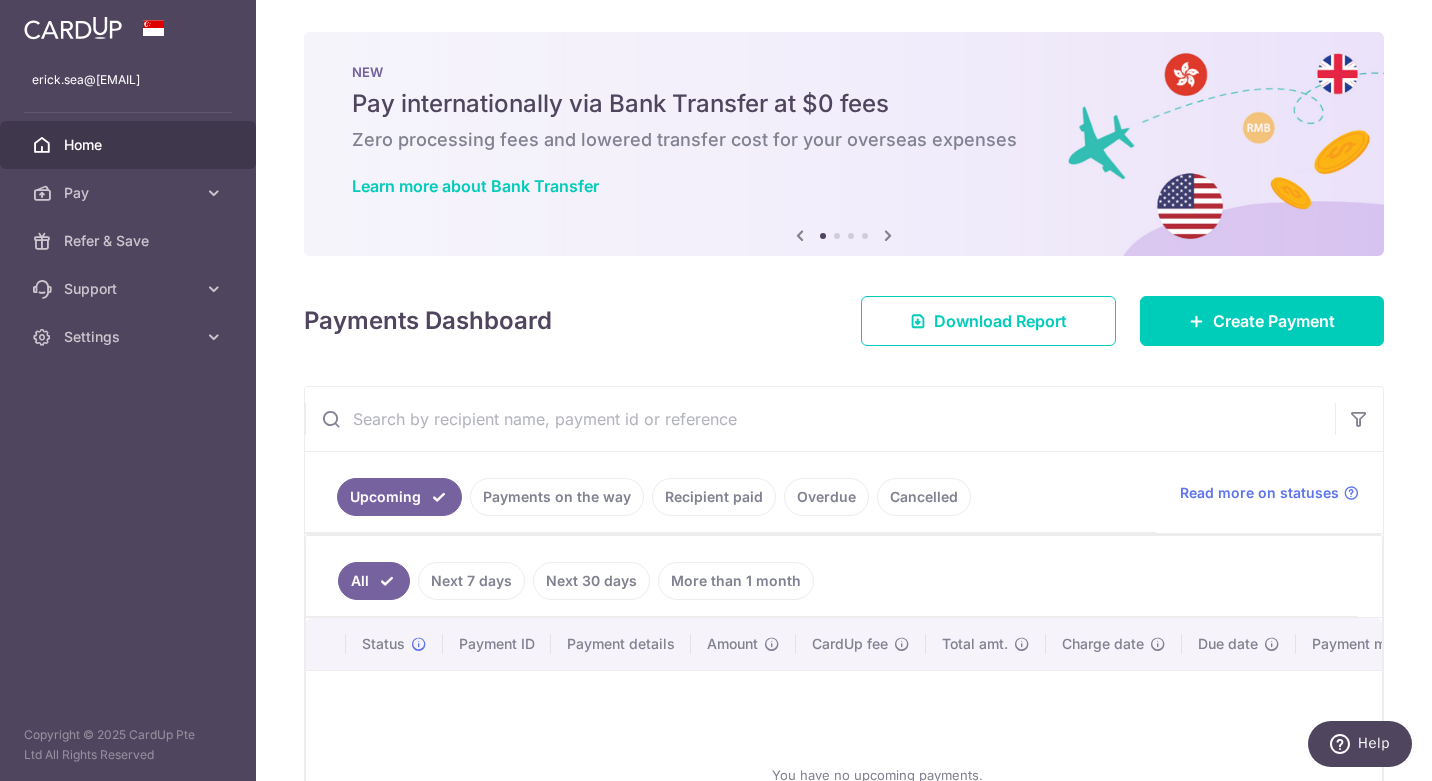 click on "Payments on the way" at bounding box center (557, 497) 